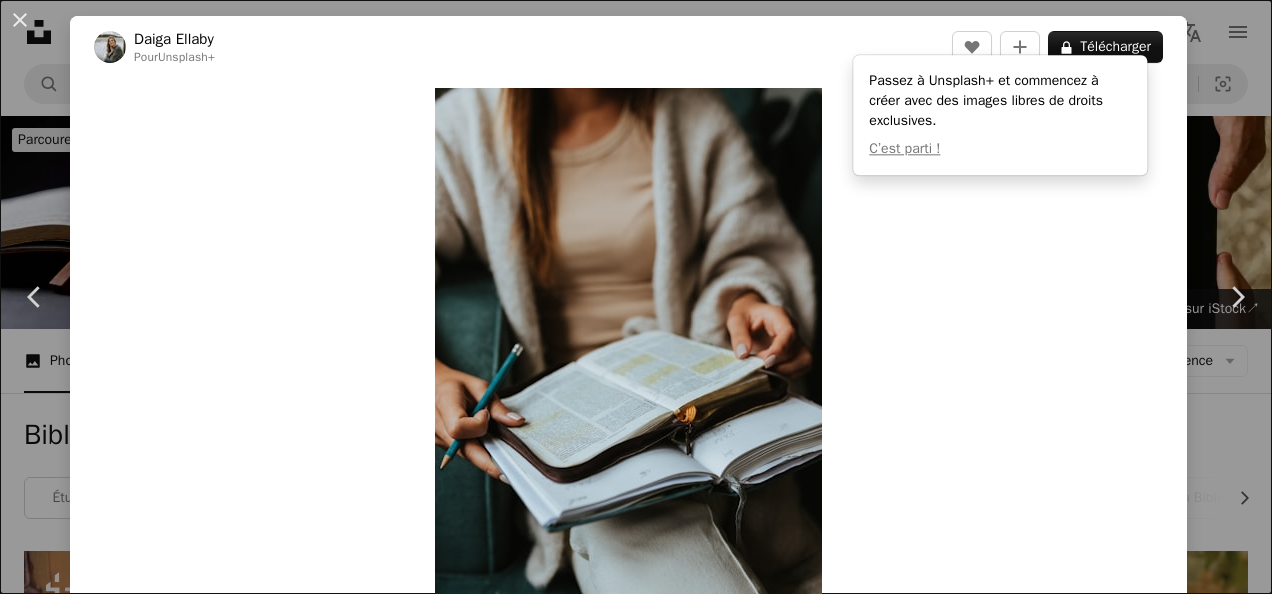 scroll, scrollTop: 1854, scrollLeft: 0, axis: vertical 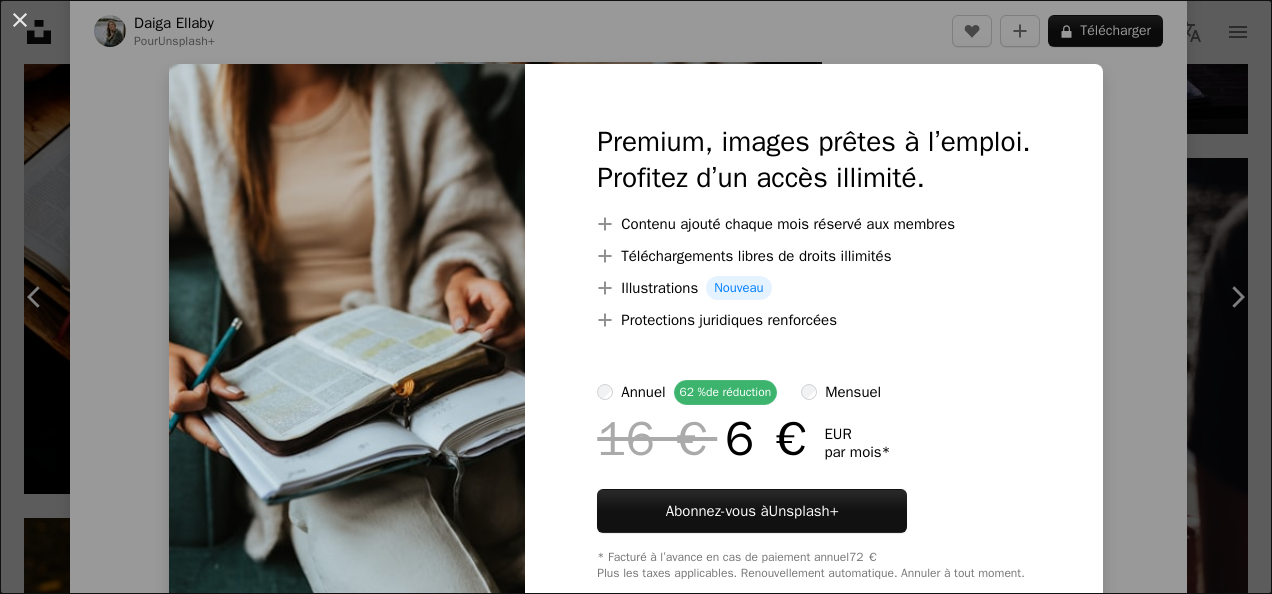 click on "An X shape Premium, images prêtes à l’emploi. Profitez d’un accès illimité. A plus sign Contenu ajouté chaque mois réservé aux membres A plus sign Téléchargements libres de droits illimités A plus sign Illustrations  Nouveau A plus sign Protections juridiques renforcées annuel 62 %  de réduction mensuel 16 €   6 € EUR par mois * Abonnez-vous à  Unsplash+ * Facturé à l’avance en cas de paiement annuel  72 € Plus les taxes applicables. Renouvellement automatique. Annuler à tout moment." at bounding box center [636, 297] 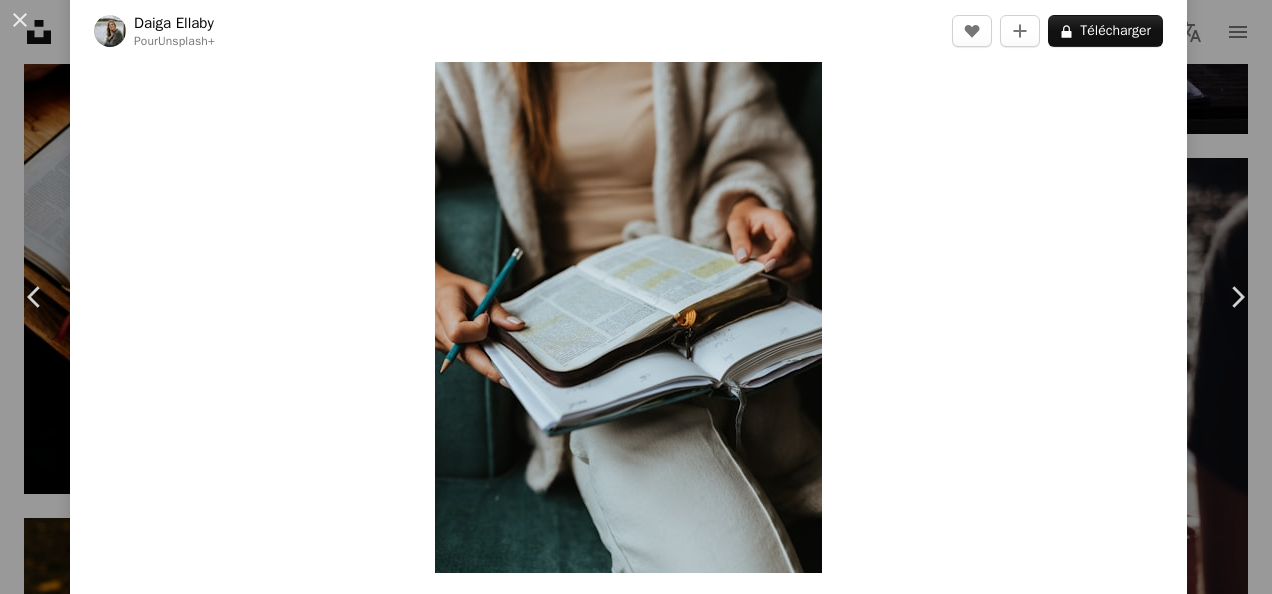 click on "A X shape Unsplash utilise des cookies et des technologies similaires afin de sécuriser le site, de fournir des fonctionnalités utiles aux utilisatrices et utilisateurs payants et de garantir des performances optimales. En cliquant sur « Accepter tous les cookies » ou en fermant ce prompt, vous consentez à l’utilisation de tous les cookies. En cliquant sur « Accepter les cookies essentiels uniquement », vous acceptez uniquement l’utilisation de cookies strictement nécessaires au fonctionnement du site. Consultez notre  Politique en matière de cookies  pour plus d’informations. Gérer les cookies Accepter les cookies essentiels uniquement Accepter tous les cookies Unsplash logo Accueil Unsplash A photo Pen Tool A compass A stack of folders Download Person Localization icon navigation menu A magnifying glass ***** An X shape Visual search Abonnez-vous à Unsplash+ Connexion Envoyer une image Parcourez des images premium sur iStock  |  - 20 % sur tout iStock  ↗ - 20 % sur tout iStock" at bounding box center [636, 359] 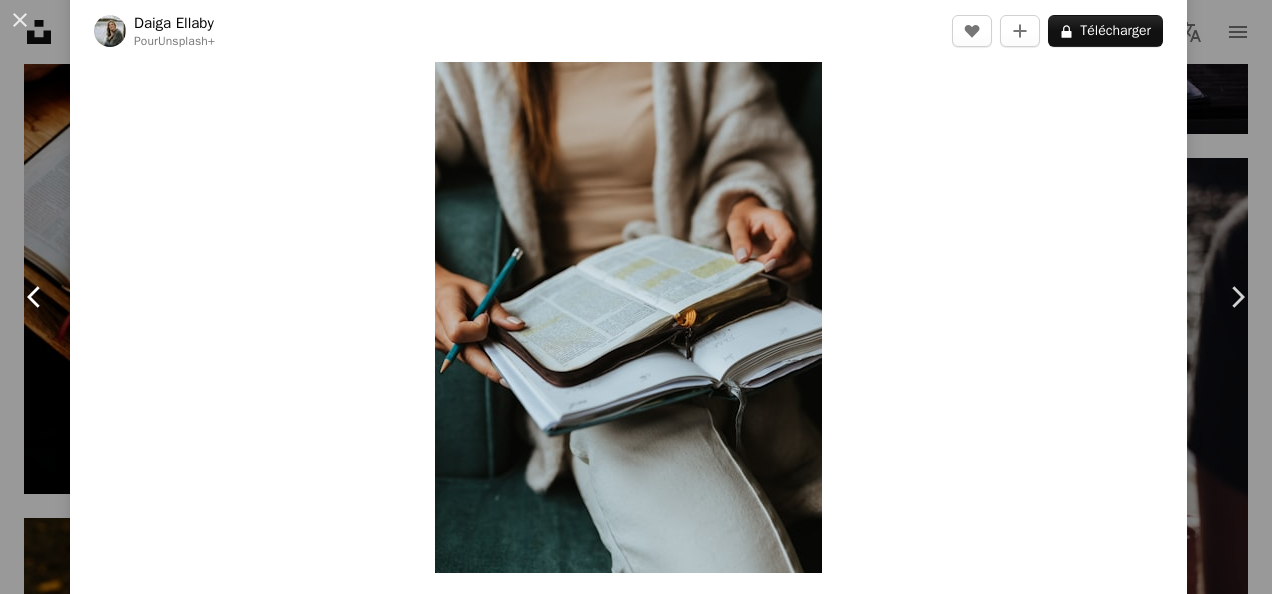 click 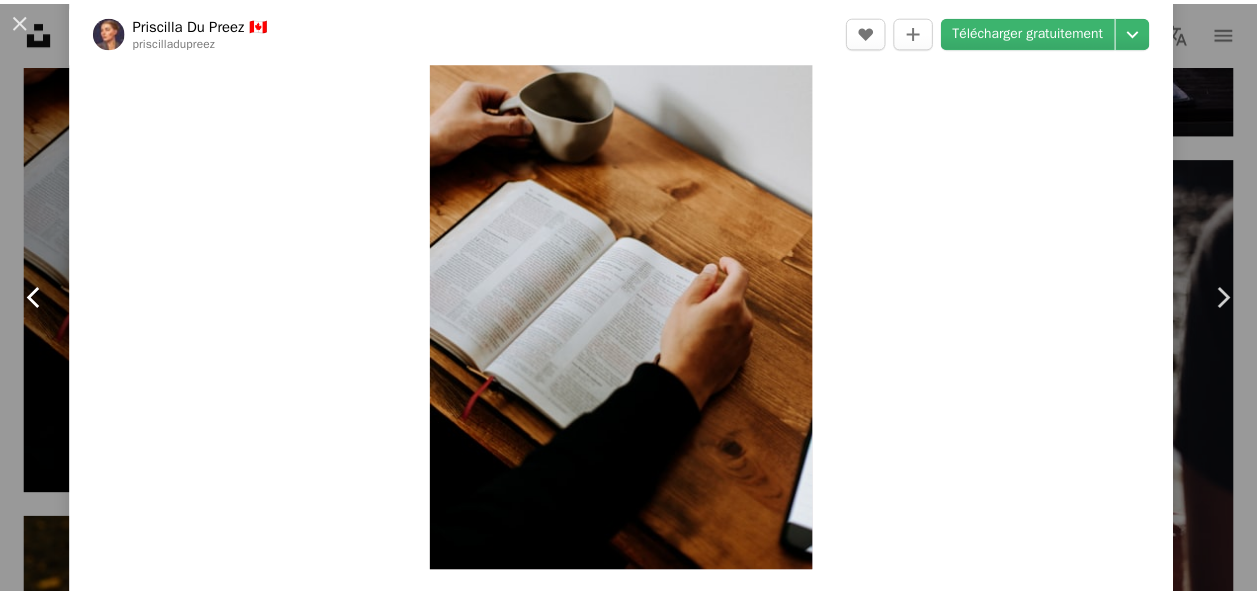 scroll, scrollTop: 0, scrollLeft: 0, axis: both 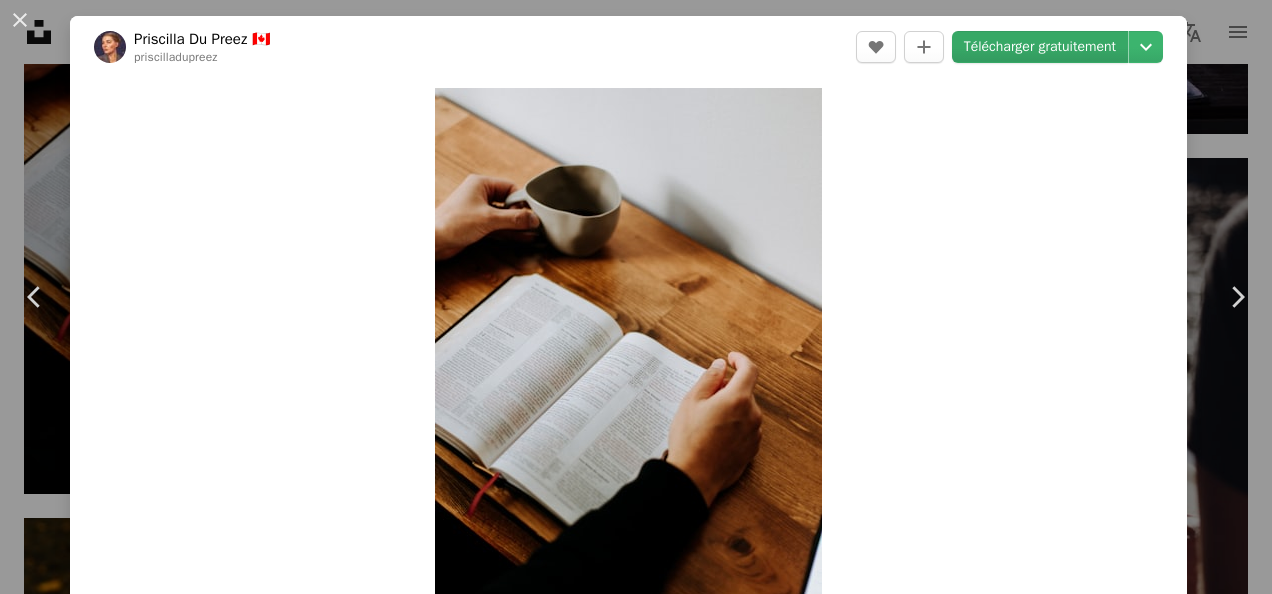 click on "Télécharger gratuitement" at bounding box center [1040, 47] 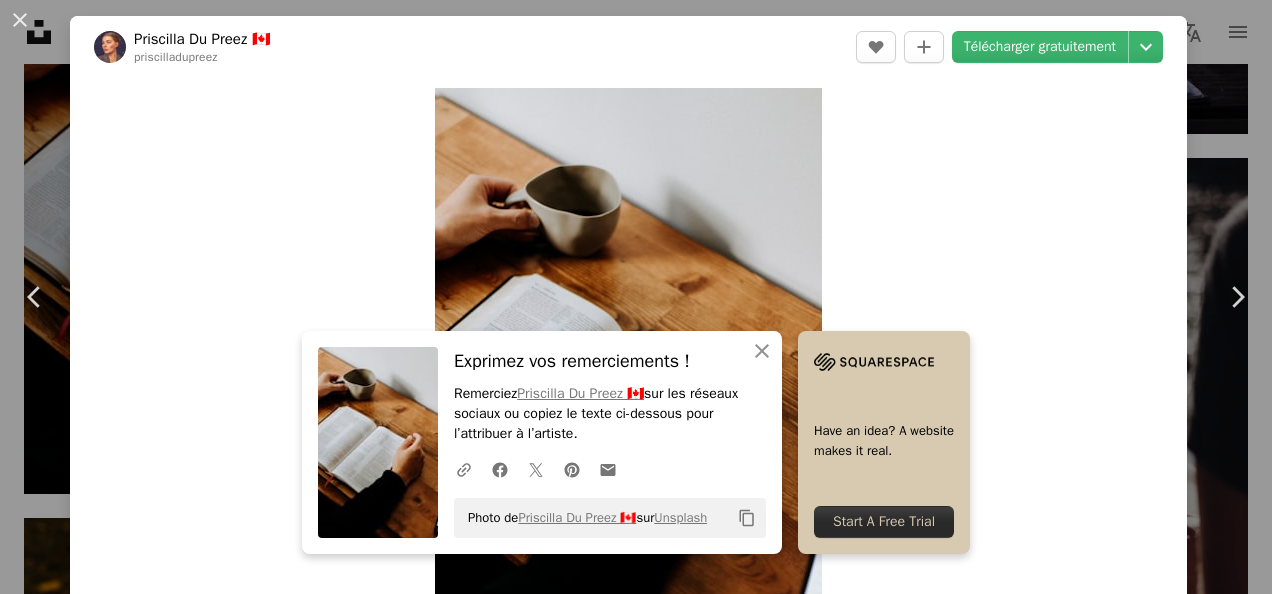 click on "Zoom in" at bounding box center (628, 378) 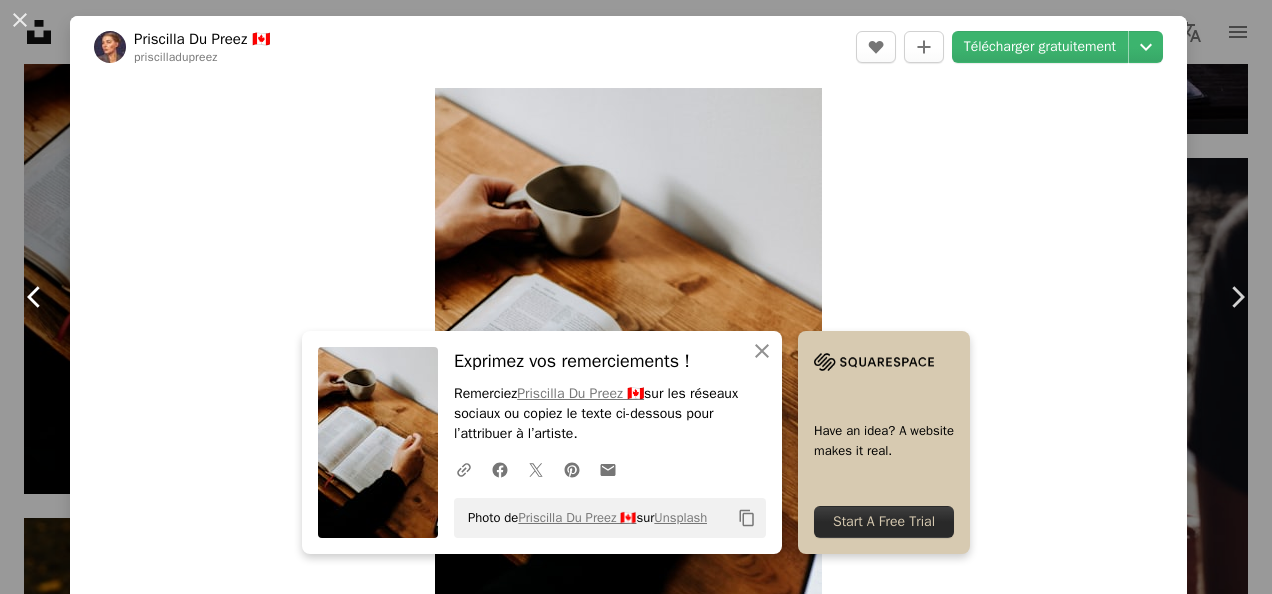click on "Chevron left" 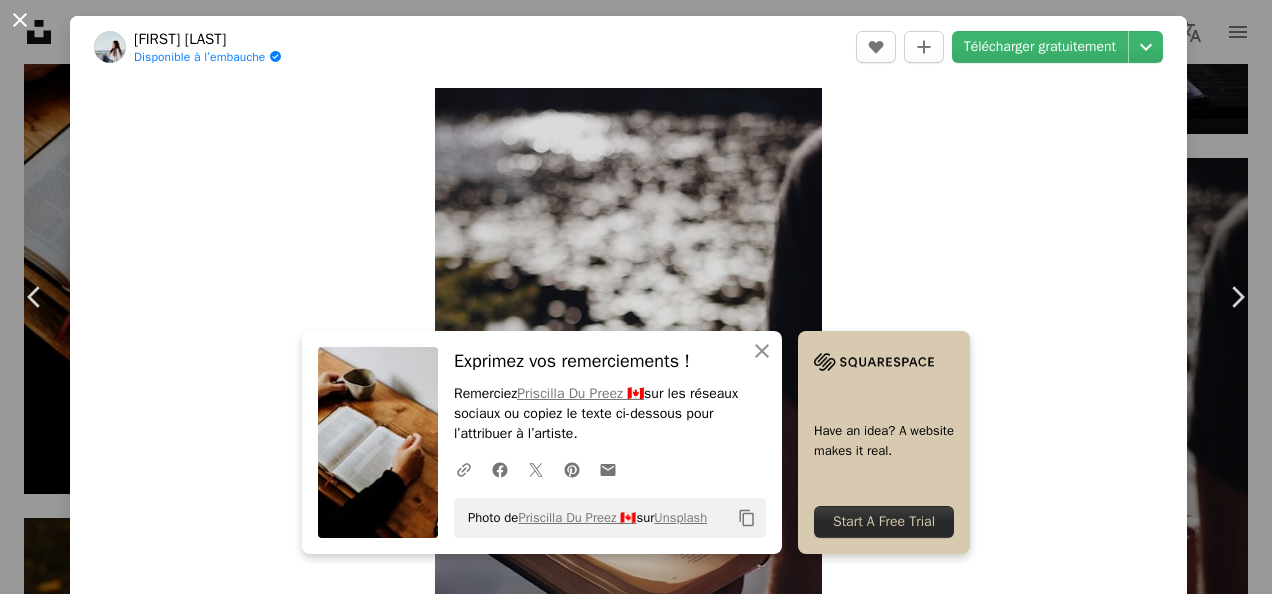 click on "An X shape" at bounding box center [20, 20] 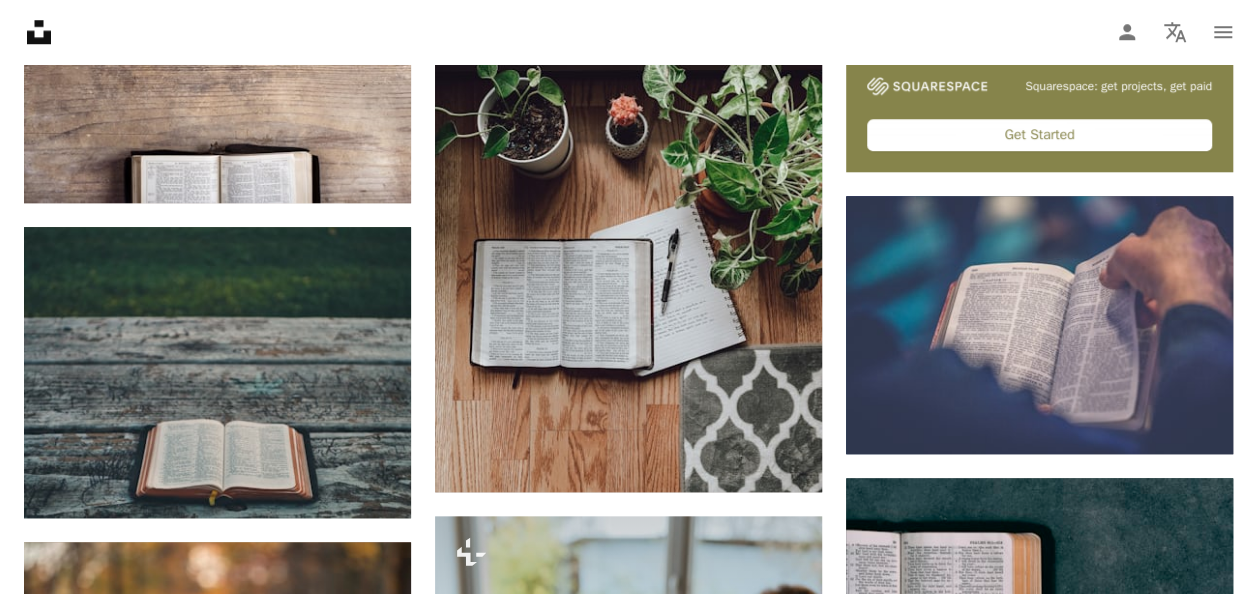 scroll, scrollTop: 886, scrollLeft: 0, axis: vertical 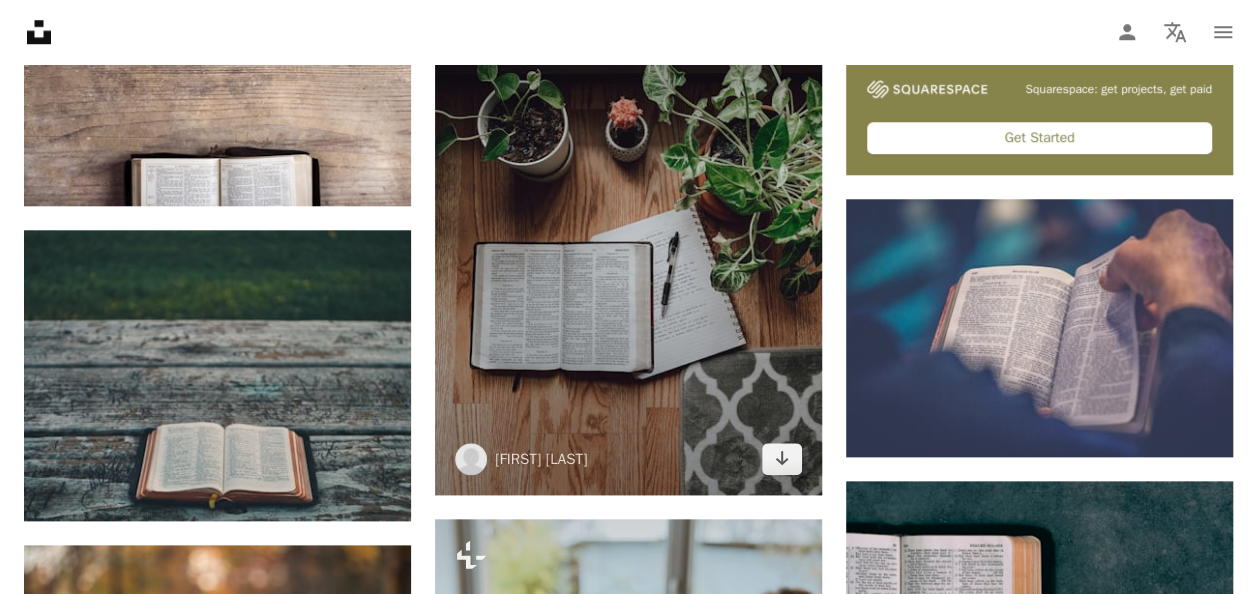 click at bounding box center (628, 238) 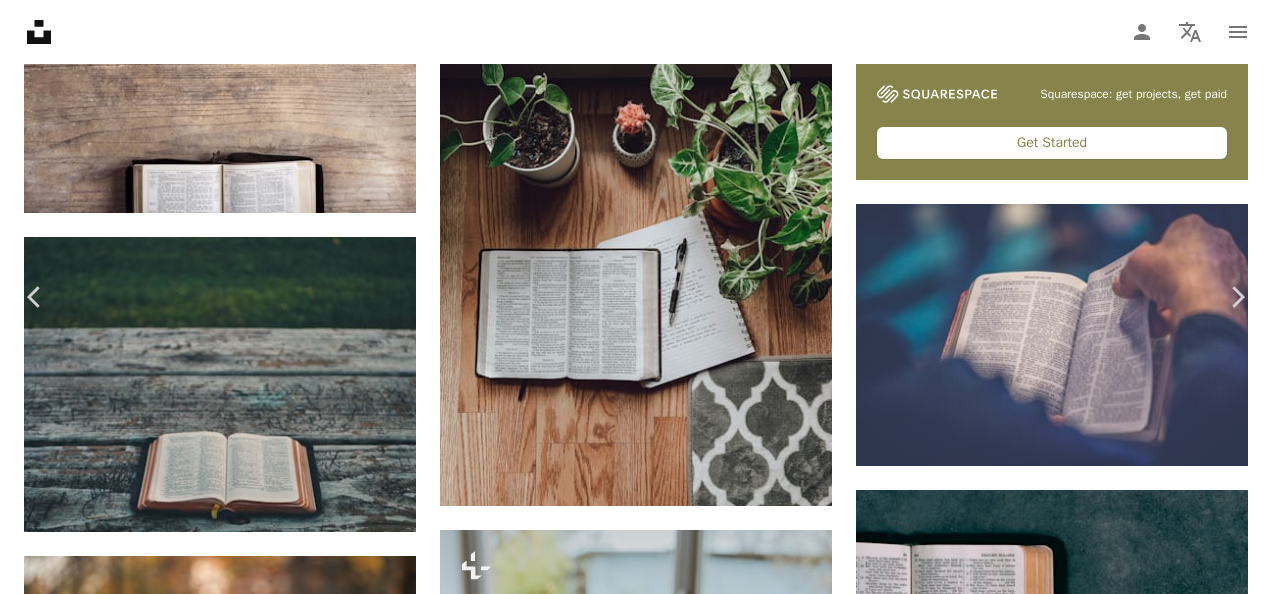 click on "Télécharger gratuitement" at bounding box center (1040, 3587) 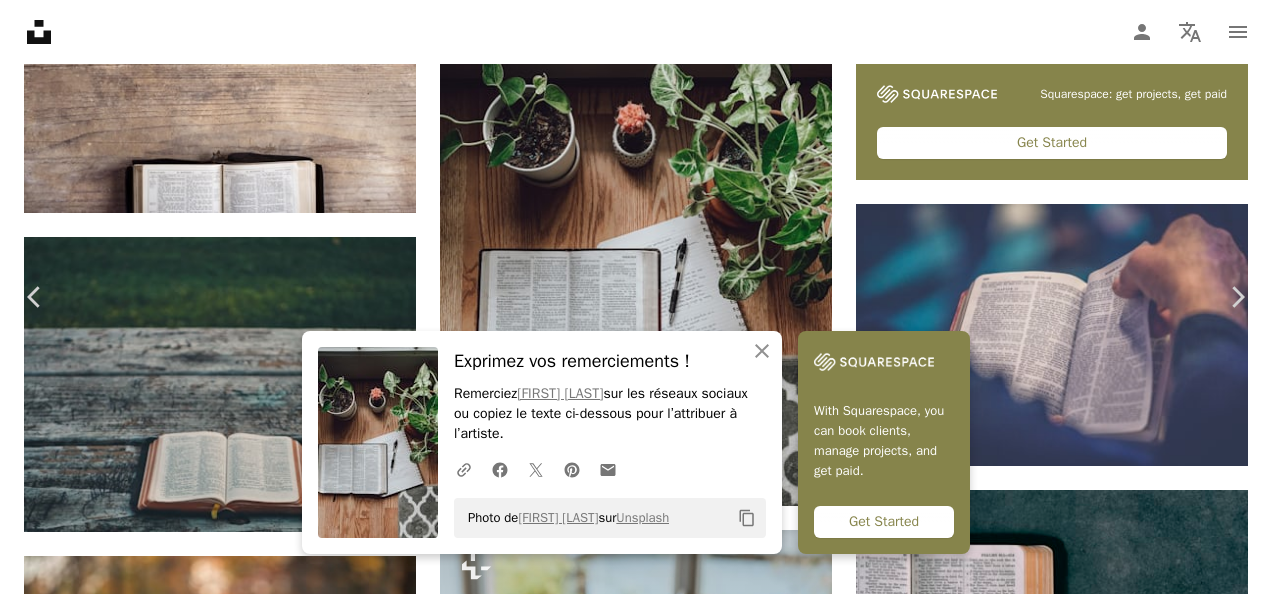 click on "A X shape Unsplash utilise des cookies et des technologies similaires afin de sécuriser le site, de fournir des fonctionnalités utiles aux utilisatrices et utilisateurs payants et de garantir des performances optimales. En cliquant sur « Accepter tous les cookies » ou en fermant ce prompt, vous consentez à l’utilisation de tous les cookies. En cliquant sur « Accepter les cookies essentiels uniquement », vous acceptez uniquement l’utilisation de cookies strictement nécessaires au fonctionnement du site. Consultez notre  Politique en matière de cookies  pour plus d’informations. Gérer les cookies Accepter les cookies essentiels uniquement Accepter tous les cookies Unsplash logo Accueil Unsplash A photo Pen Tool A compass A stack of folders Download Person Localization icon navigation menu A magnifying glass ***** An X shape Visual search Abonnez-vous à Unsplash+ Connexion Envoyer une image Parcourez des images premium sur iStock  |  - 20 % sur tout iStock  ↗ - 20 % sur tout iStock" at bounding box center (636, 1327) 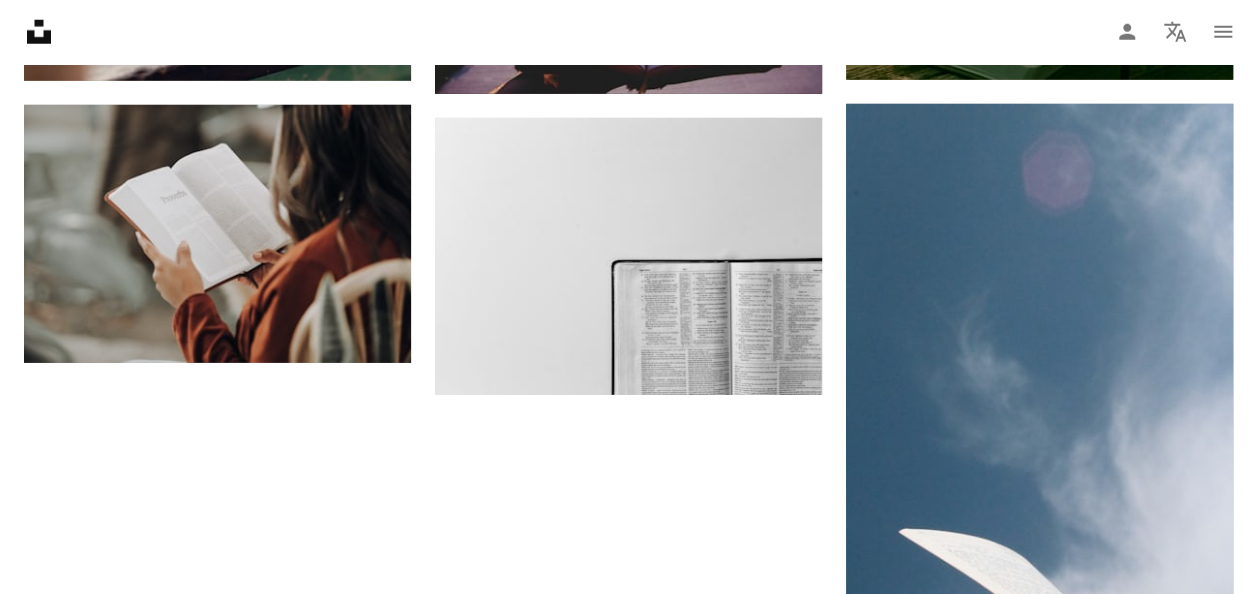 scroll, scrollTop: 2808, scrollLeft: 0, axis: vertical 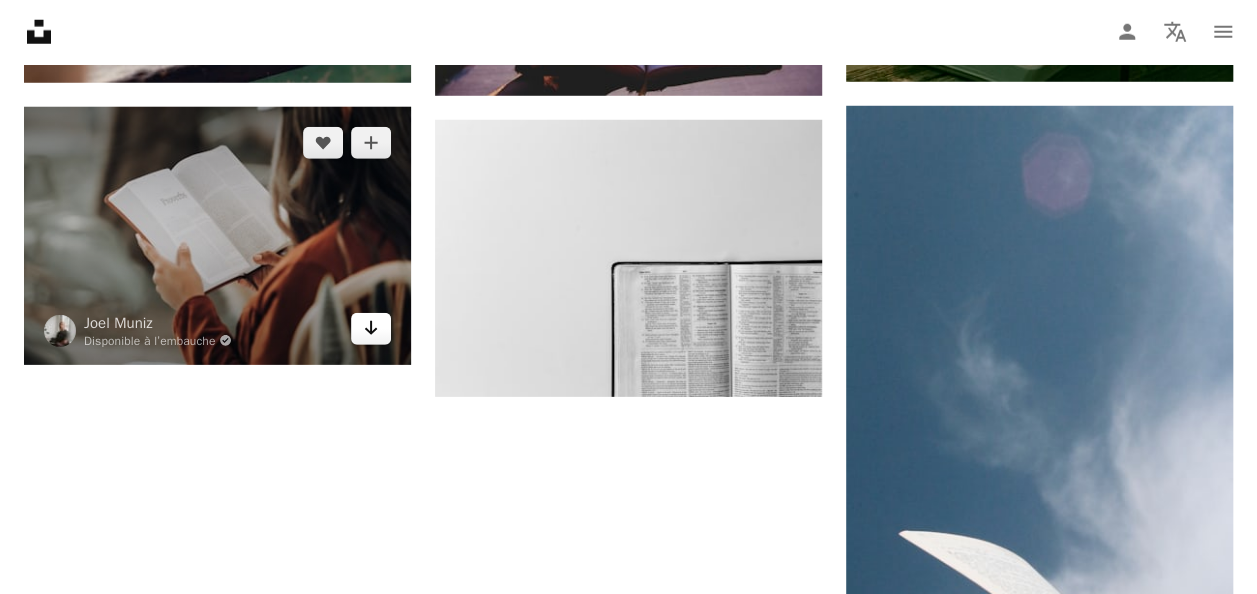 click on "Arrow pointing down" 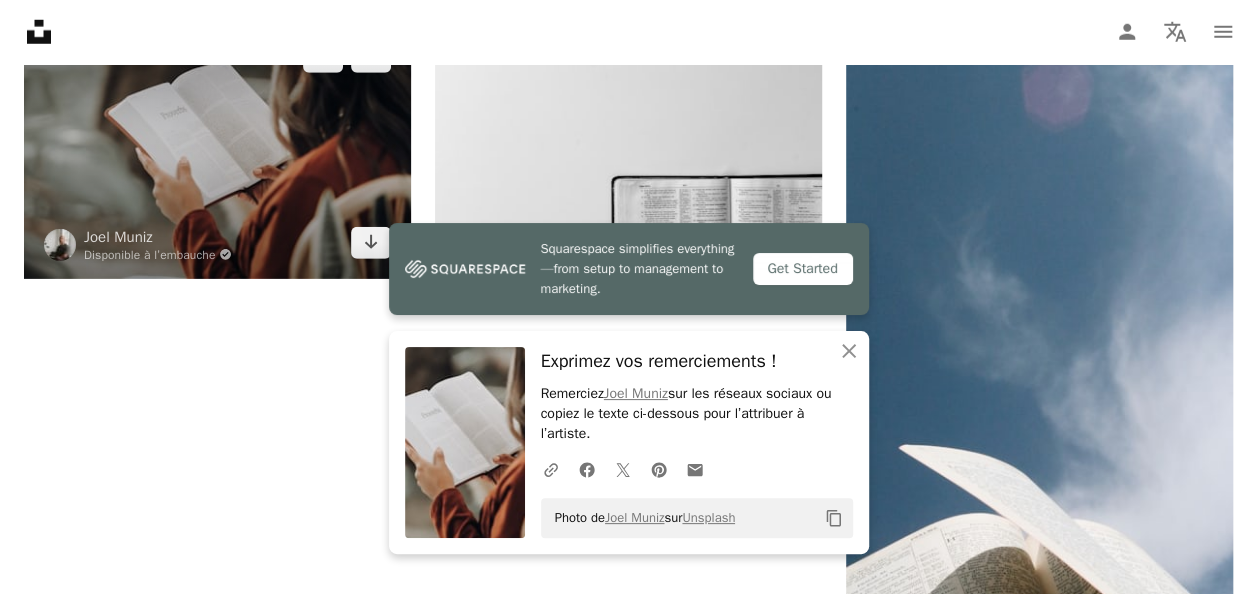 scroll, scrollTop: 2897, scrollLeft: 0, axis: vertical 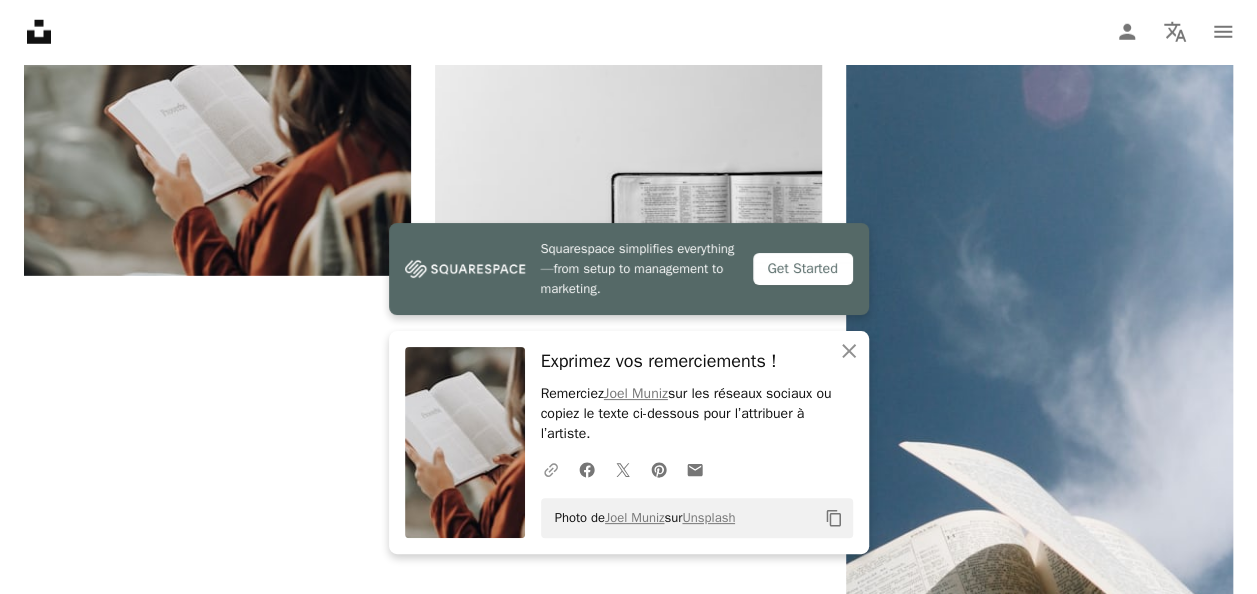 click on "A URL sharing icon (chains)" 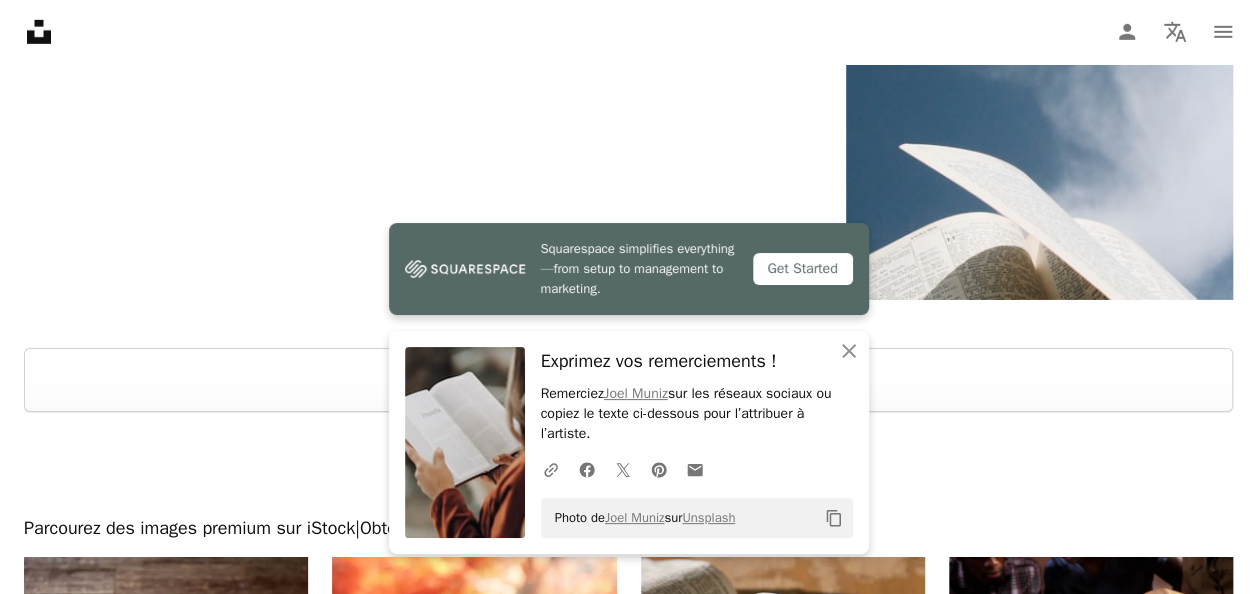 scroll, scrollTop: 3261, scrollLeft: 0, axis: vertical 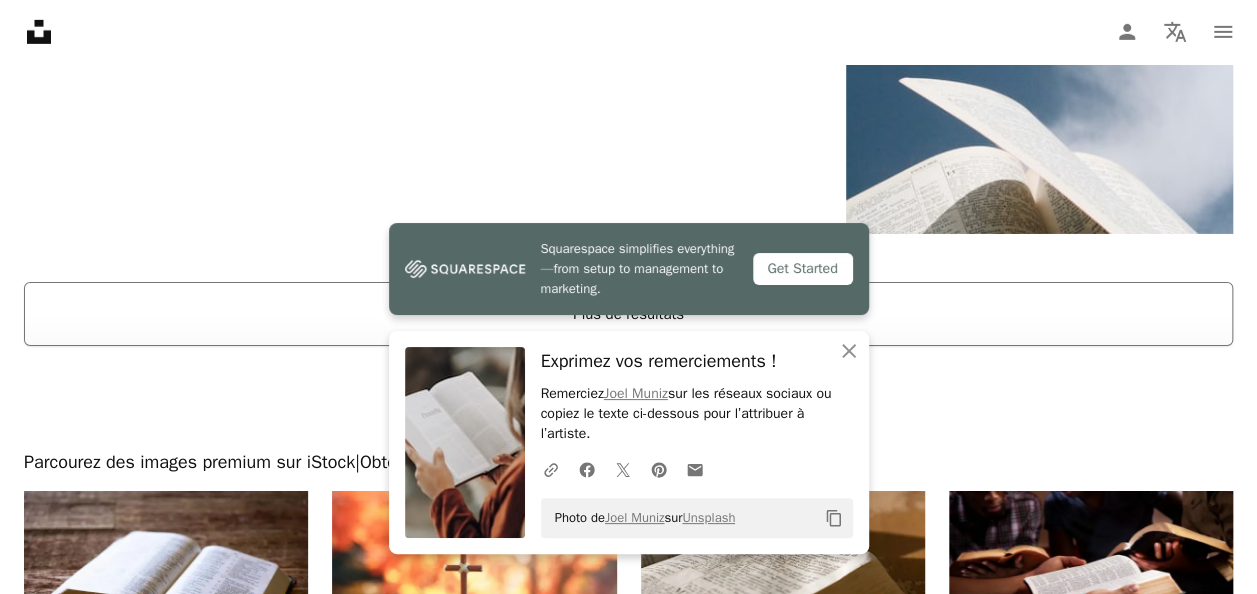 click on "Plus de résultats" at bounding box center (628, 314) 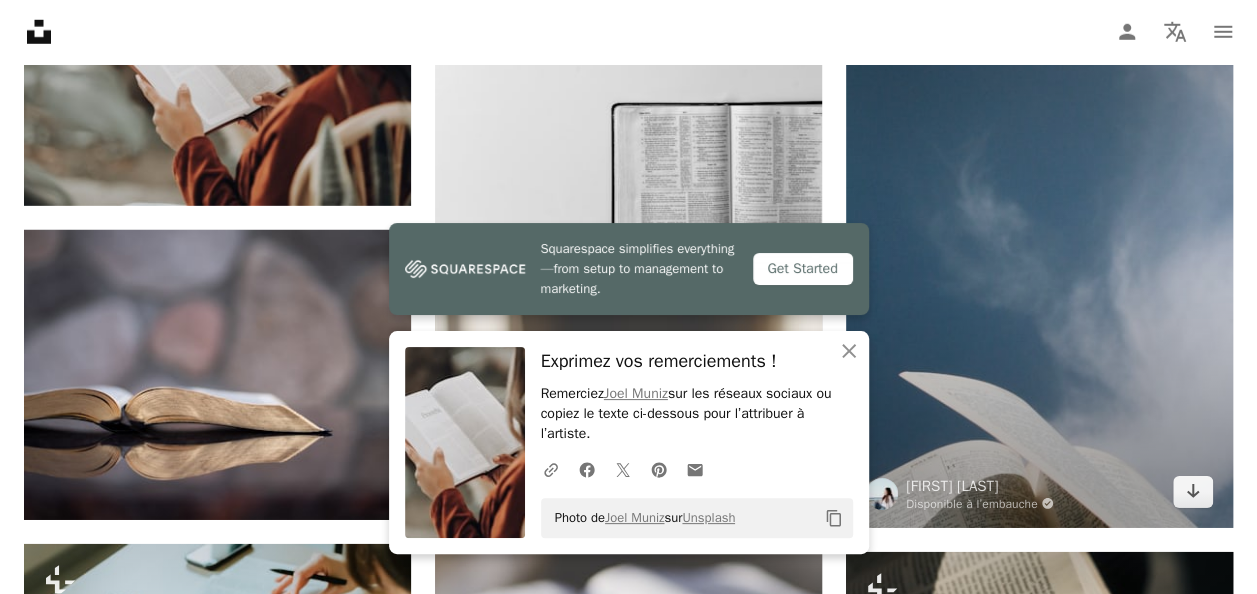scroll, scrollTop: 2986, scrollLeft: 0, axis: vertical 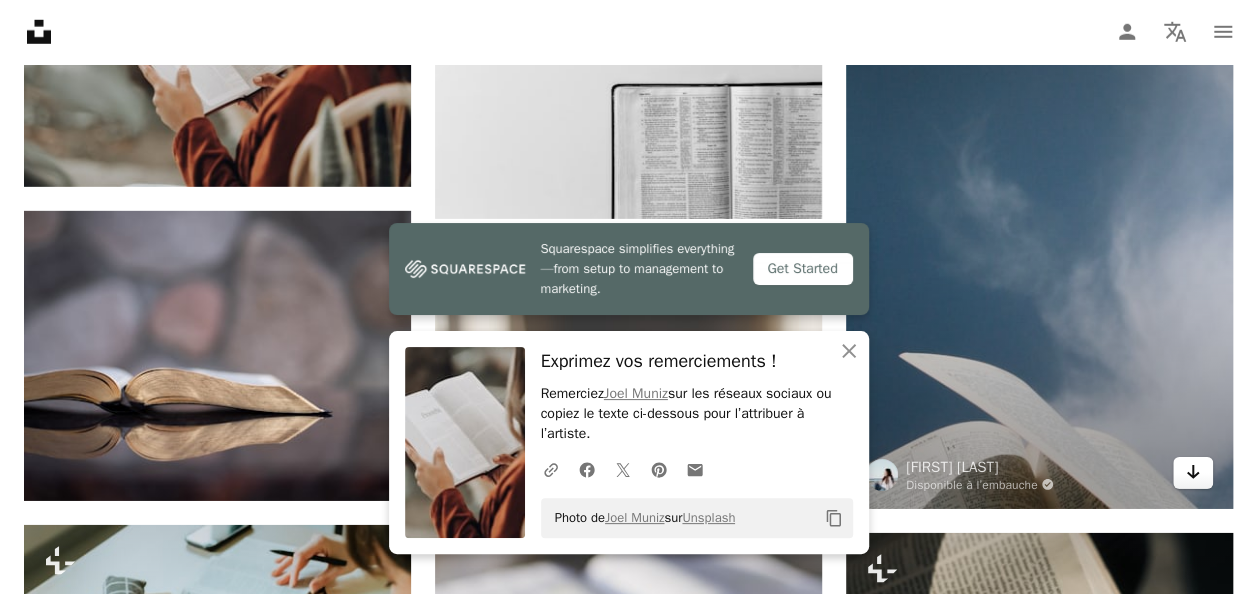 click on "Arrow pointing down" 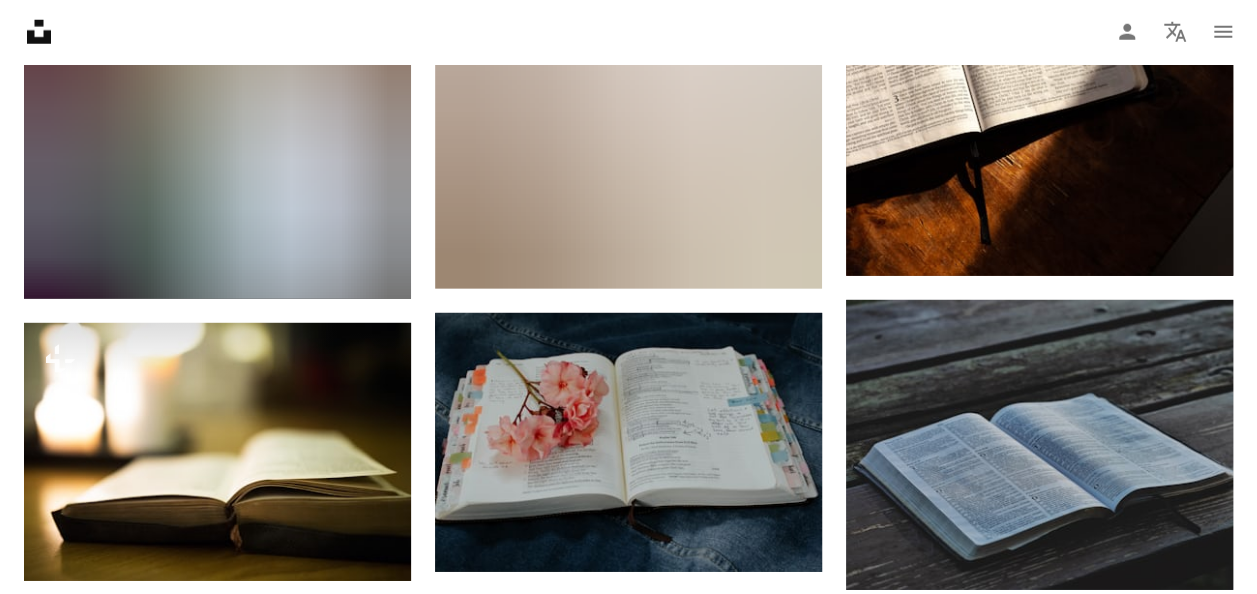 scroll, scrollTop: 17893, scrollLeft: 0, axis: vertical 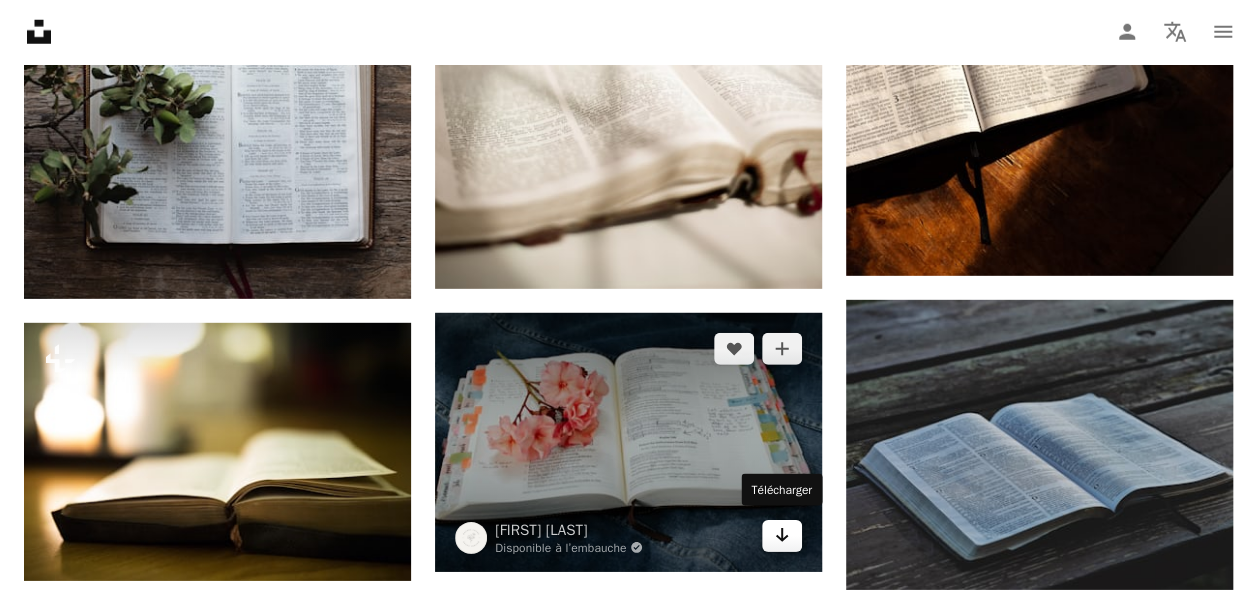 click on "Arrow pointing down" at bounding box center [782, 536] 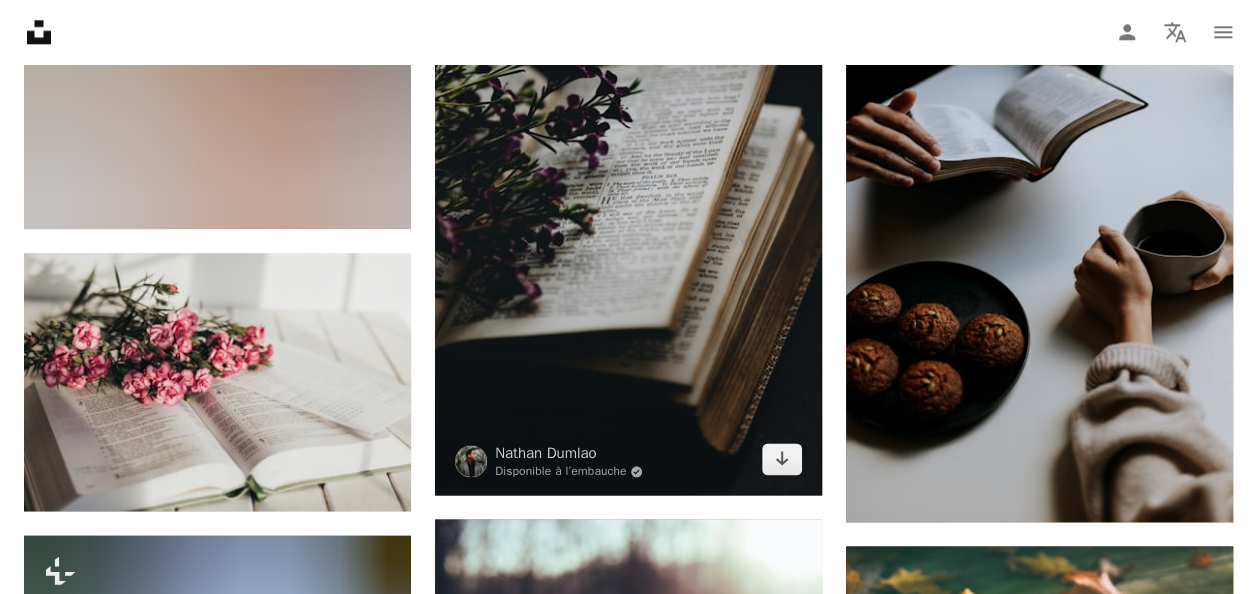 scroll, scrollTop: 20016, scrollLeft: 0, axis: vertical 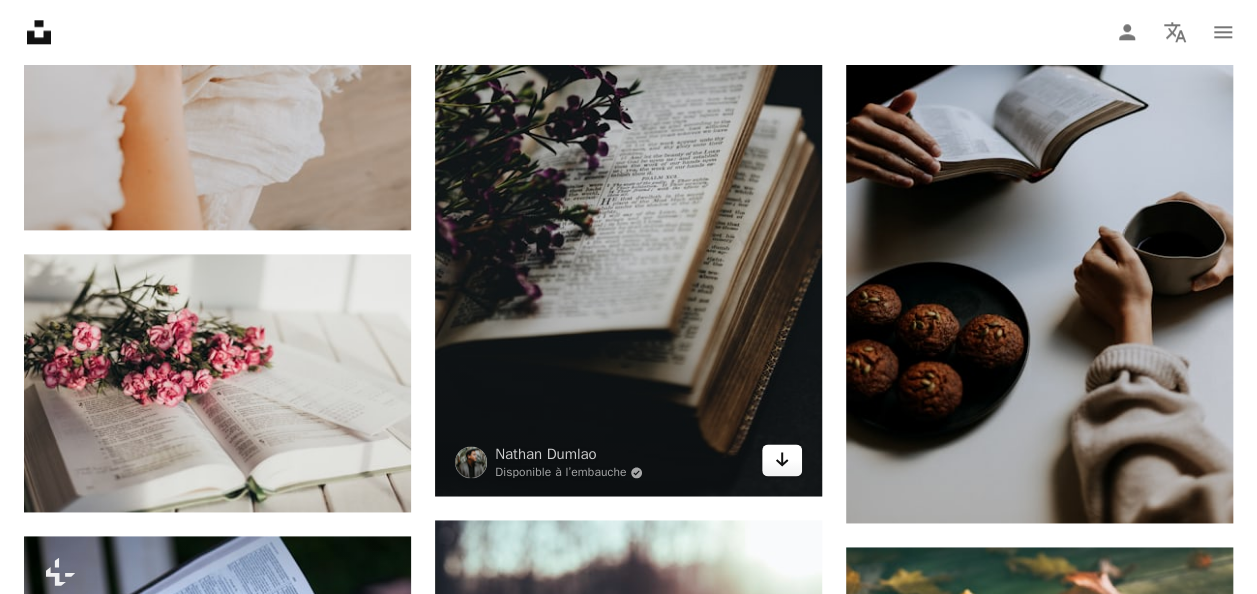 click on "Arrow pointing down" at bounding box center [782, 460] 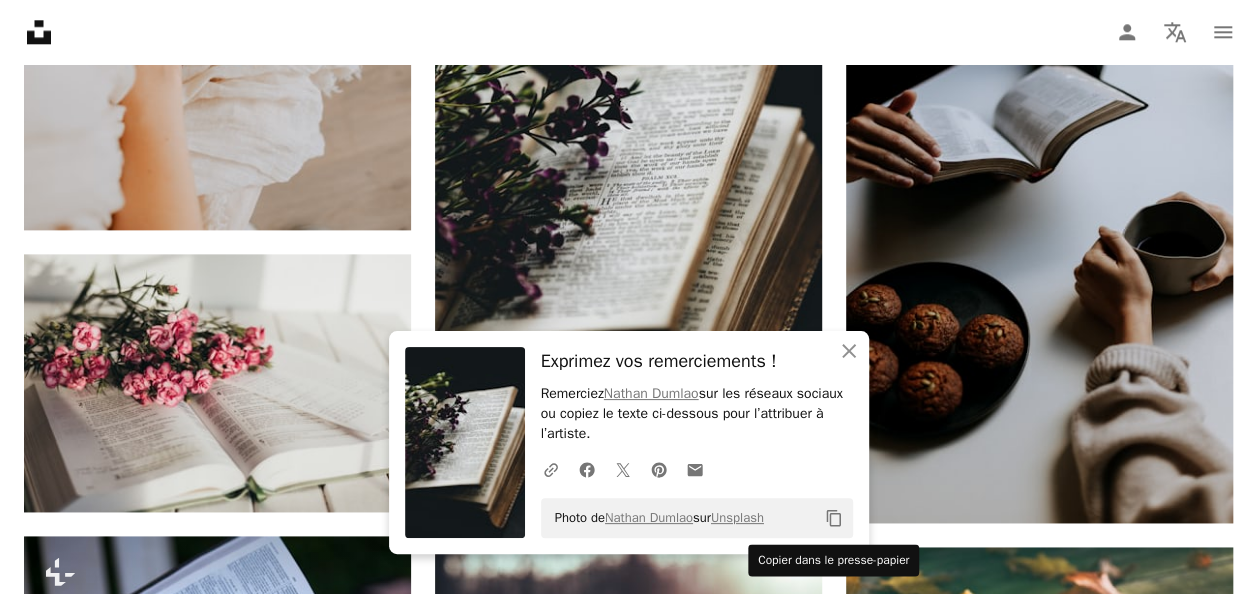 click on "Copy content" 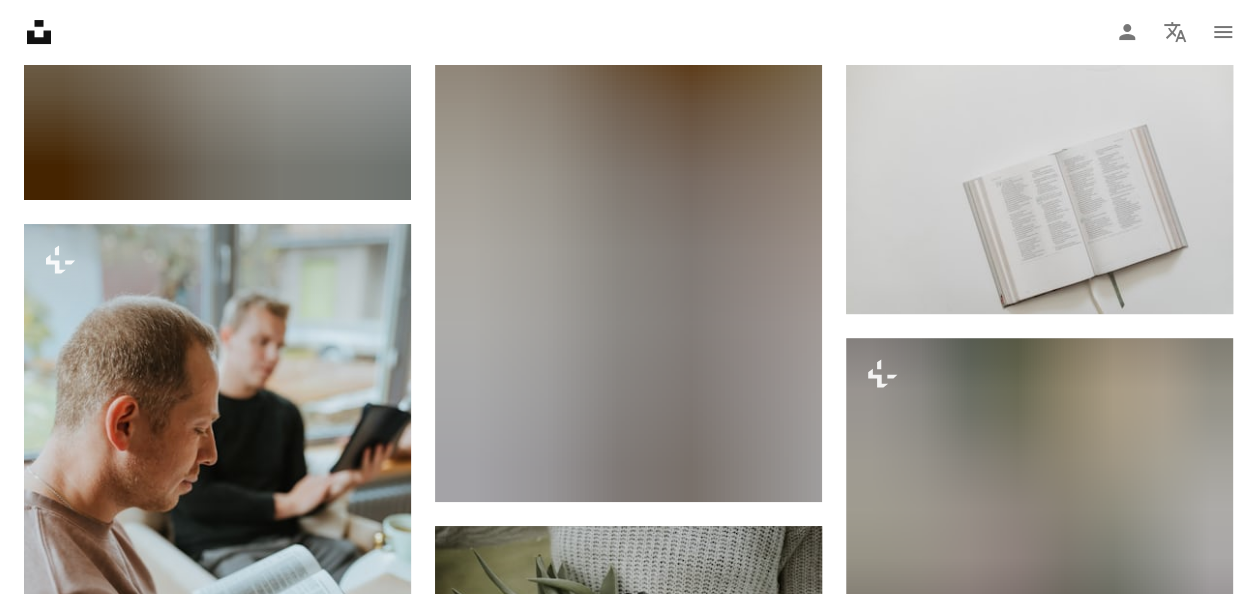 scroll, scrollTop: 26525, scrollLeft: 0, axis: vertical 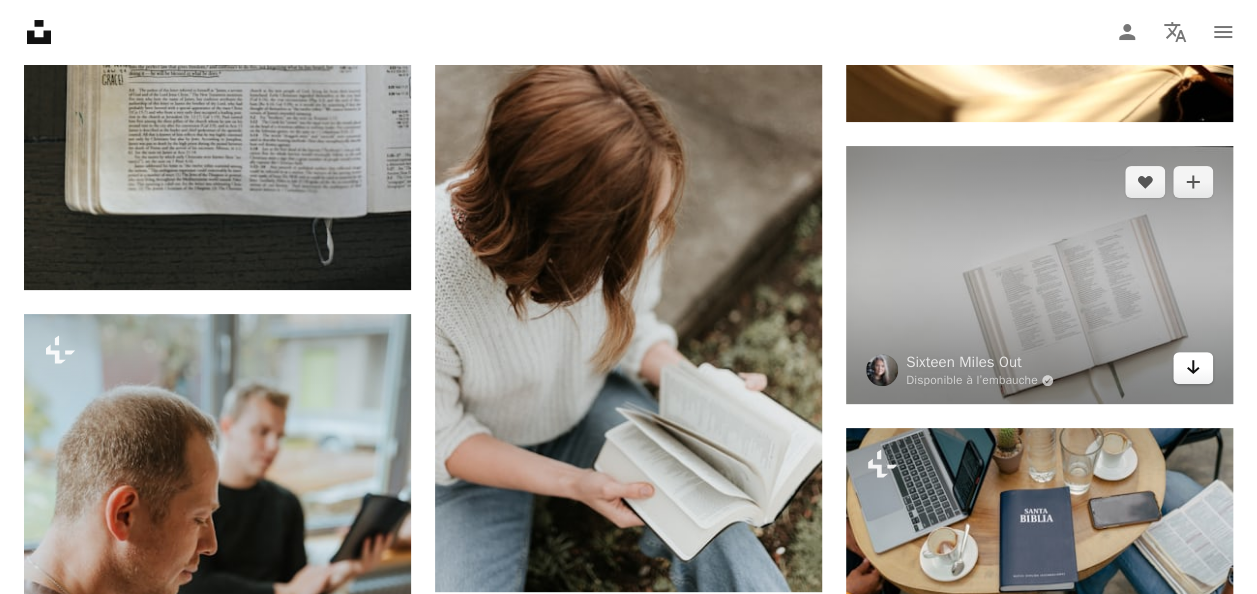 click on "Arrow pointing down" at bounding box center (1193, 368) 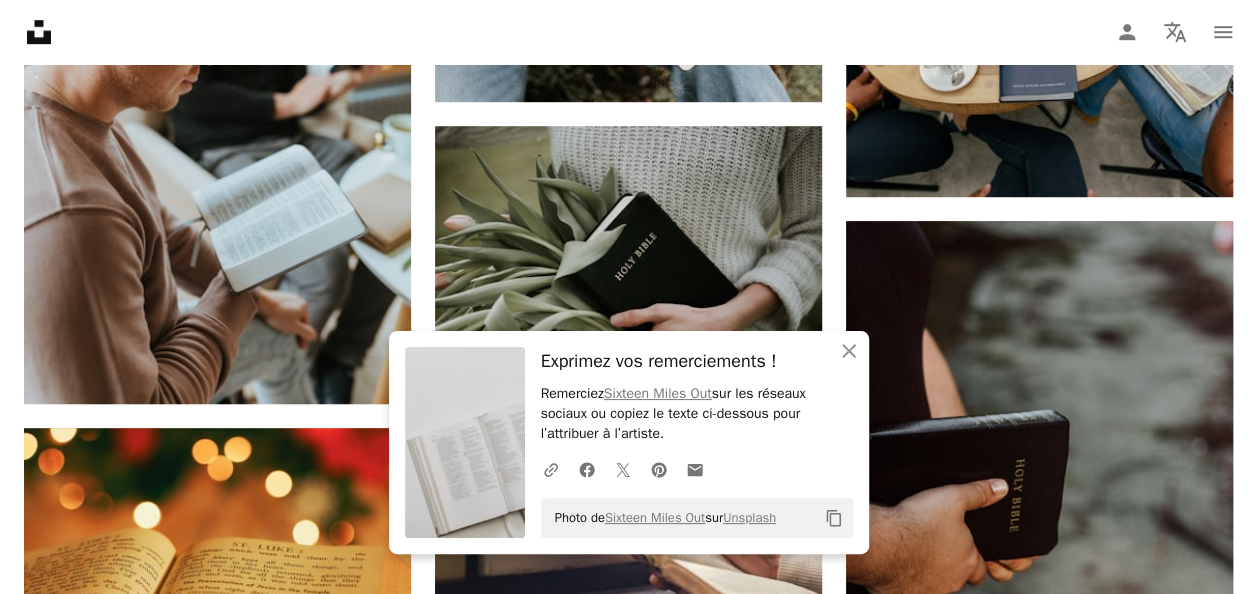 scroll, scrollTop: 27017, scrollLeft: 0, axis: vertical 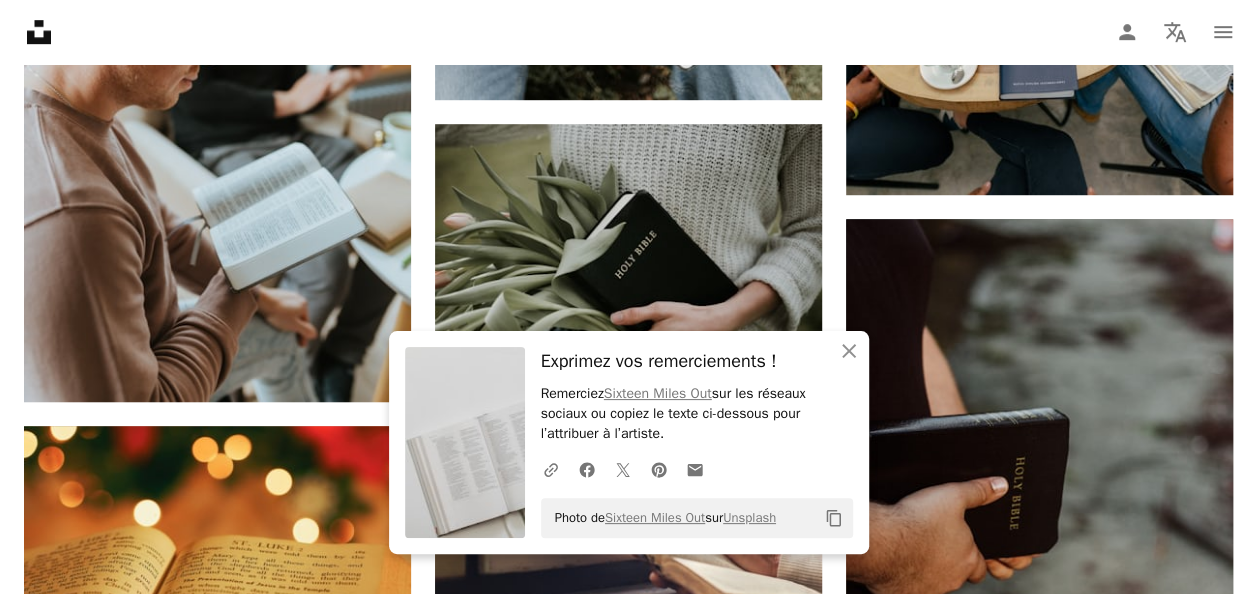 click on "Plus sign for Unsplash+ A heart A plus sign Getty Images Pour  Unsplash+ A lock Télécharger Plus sign for Unsplash+ A heart A plus sign Getty Images Pour  Unsplash+ A lock Télécharger A heart A plus sign [FIRST] [LAST] Arrow pointing down A heart A plus sign [FIRST] [LAST] Arrow pointing down A heart A plus sign [FIRST] 🇨🇦 Arrow pointing down A heart A plus sign [FIRST] 🇨🇦 Arrow pointing down Plus sign for Unsplash+ A heart A plus sign Getty Images Pour  Unsplash+ A lock Télécharger A heart A plus sign [FIRST] [LAST] Disponible à l’embauche A checkmark inside of a circle Arrow pointing down A heart A plus sign [FIRST] [LAST] Arrow pointing down Plus sign for Unsplash+ A heart A plus sign Daiga Ellaby Pour  Unsplash+ A lock Télécharger –– ––– –––  –– ––– –  ––– –––  ––––  –   – –– –––  – – ––– –– –– –––– –– On-brand and on budget images for your next campaign Learn More A heart A heart" at bounding box center (628, -10806) 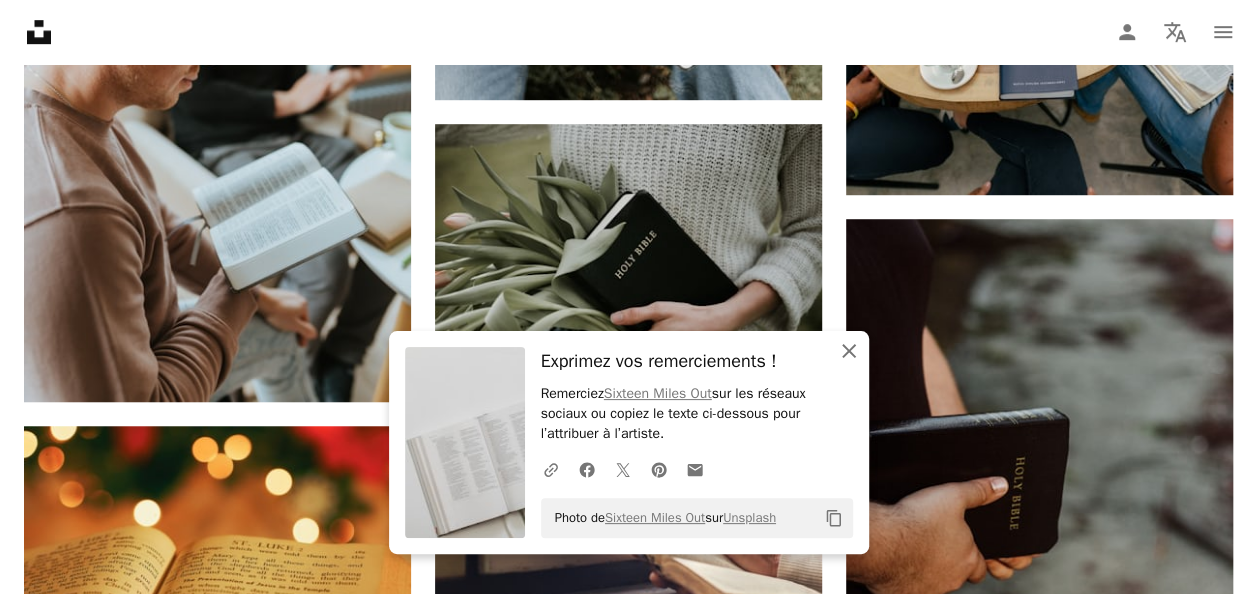 click on "An X shape" 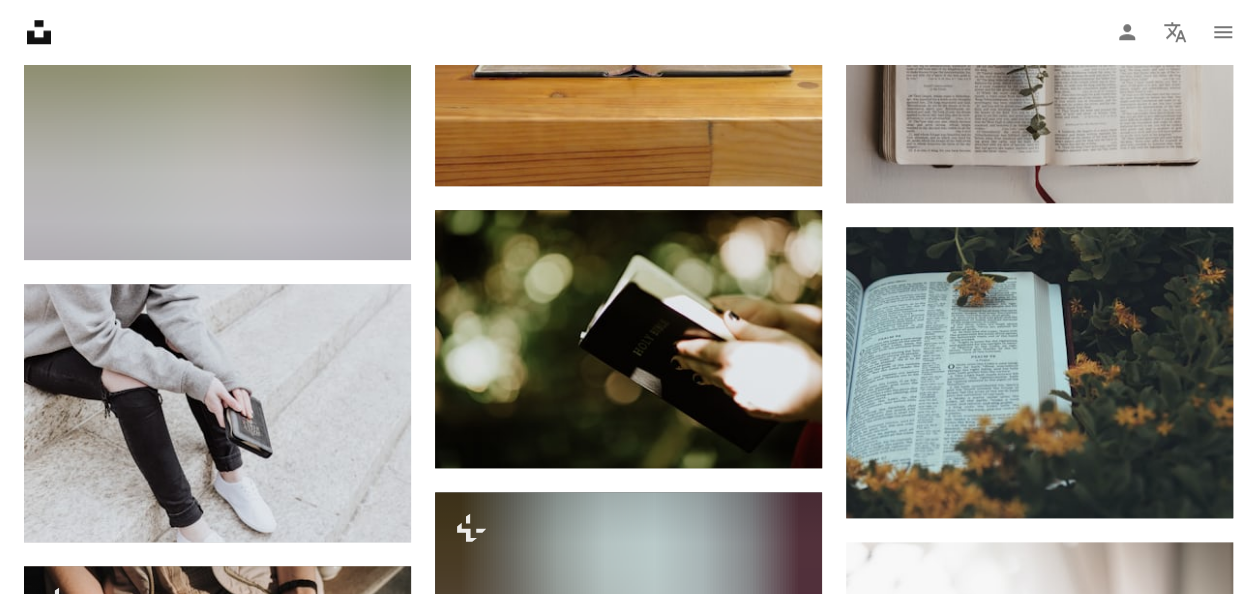 scroll, scrollTop: 34829, scrollLeft: 0, axis: vertical 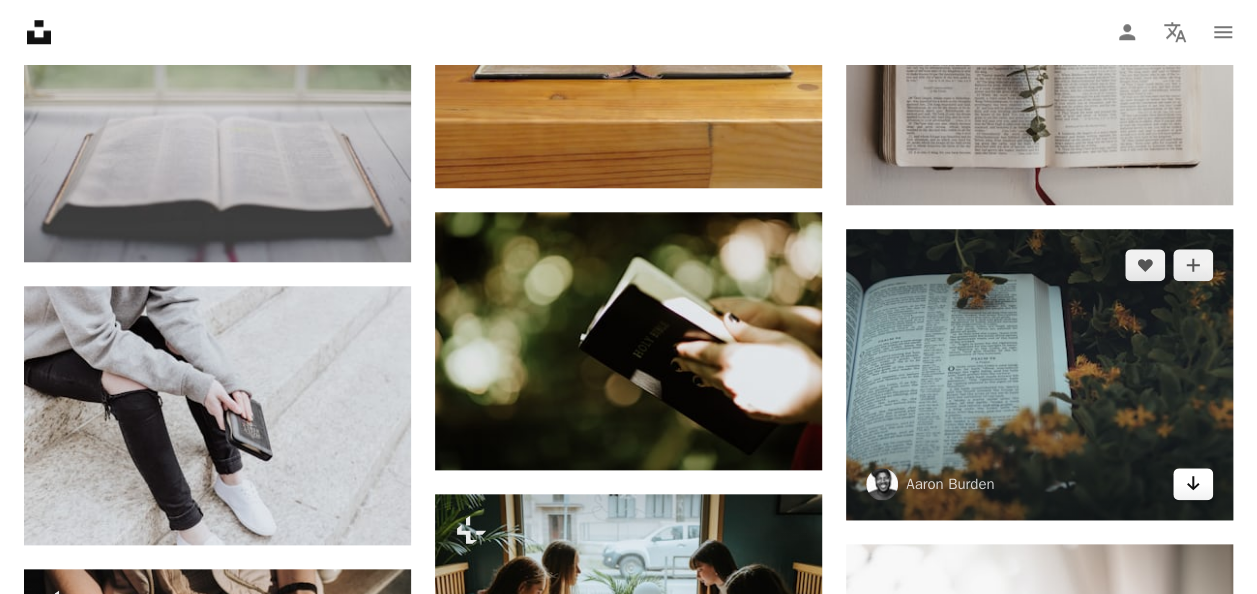 click on "Arrow pointing down" 